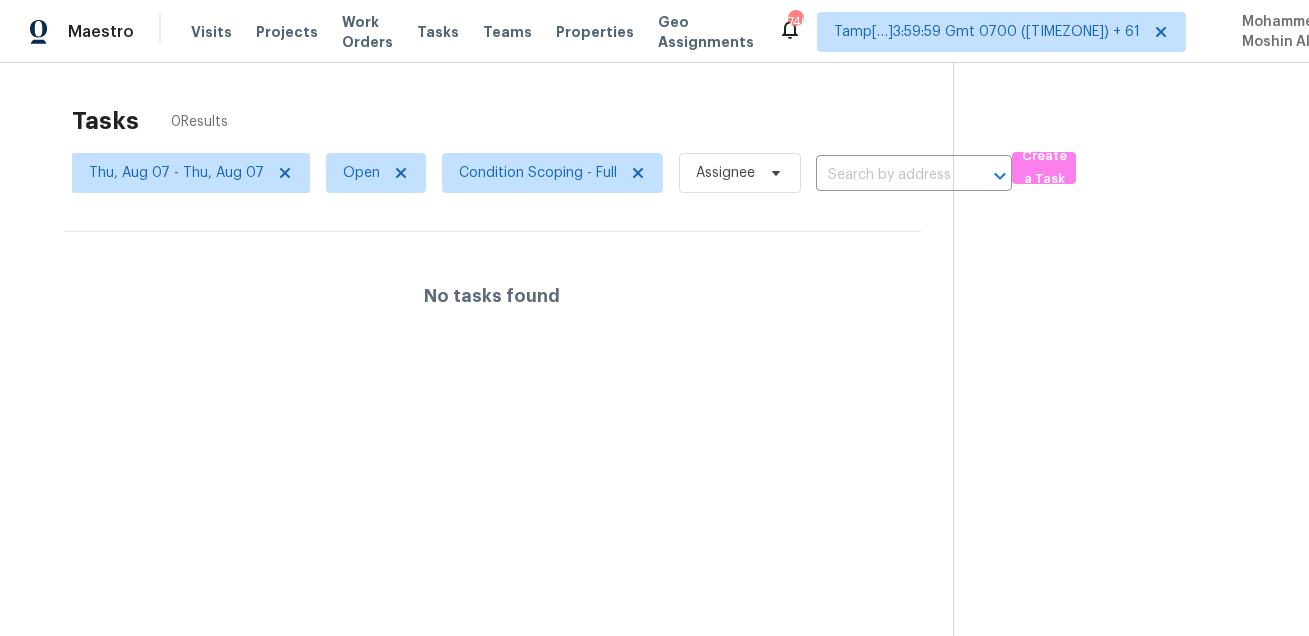 scroll, scrollTop: 0, scrollLeft: 0, axis: both 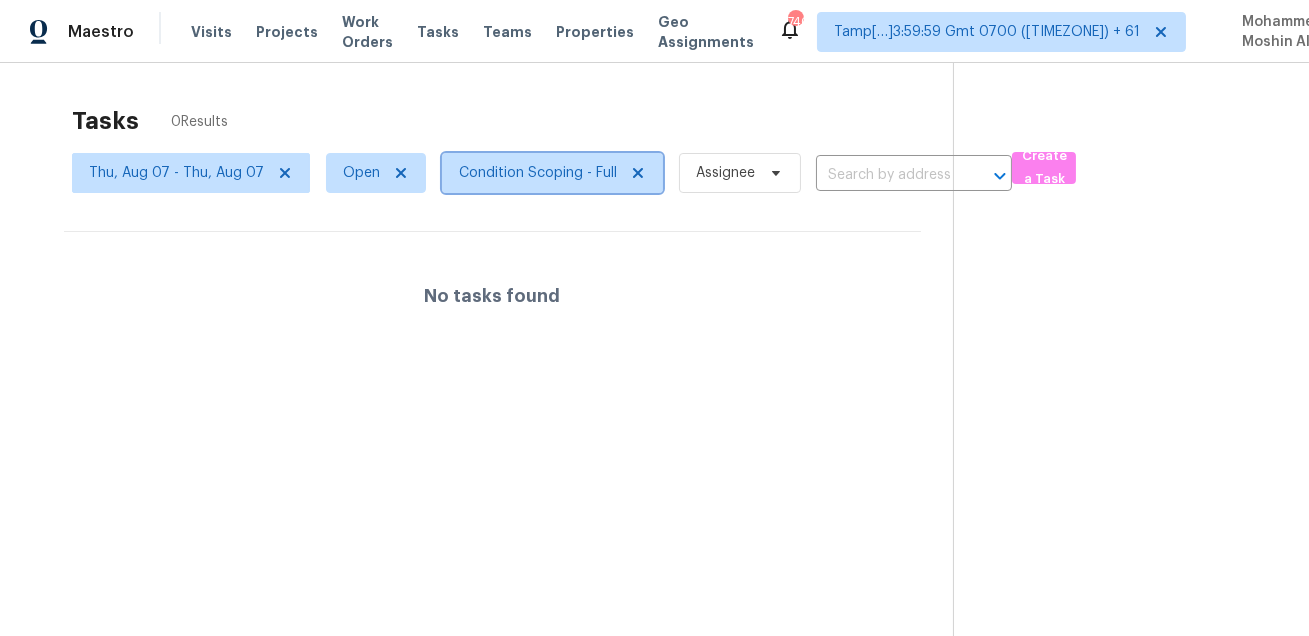 click on "Condition Scoping - Full" at bounding box center (538, 173) 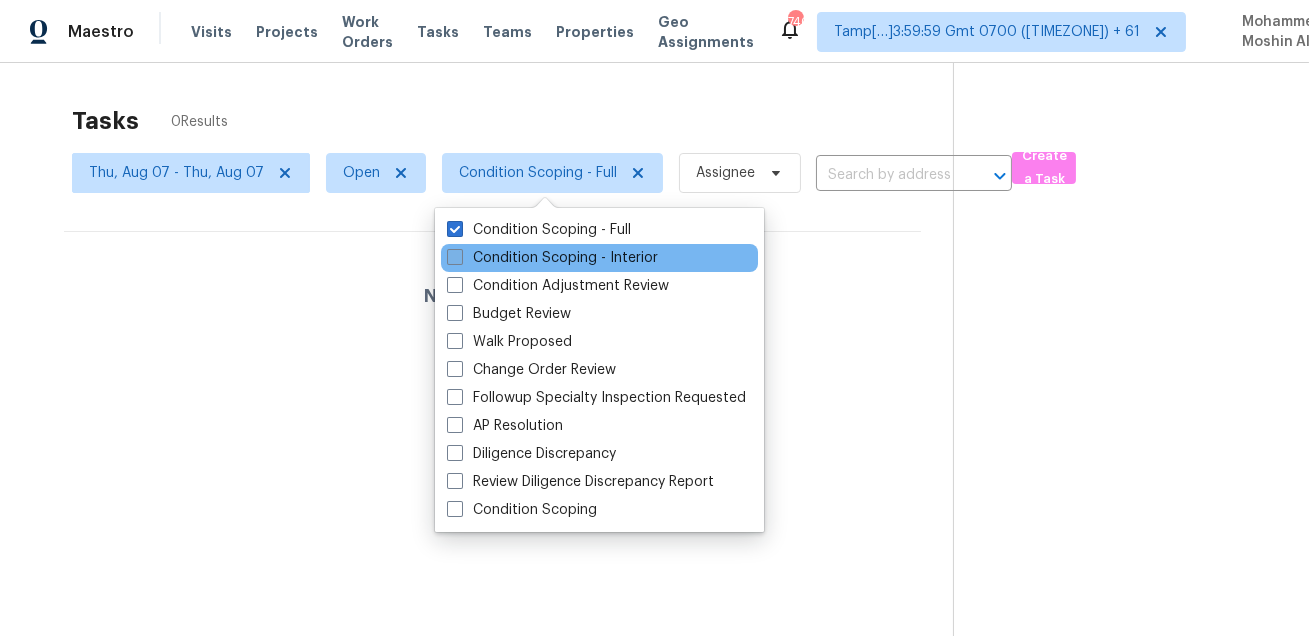 click on "Condition Scoping - Interior" at bounding box center (552, 258) 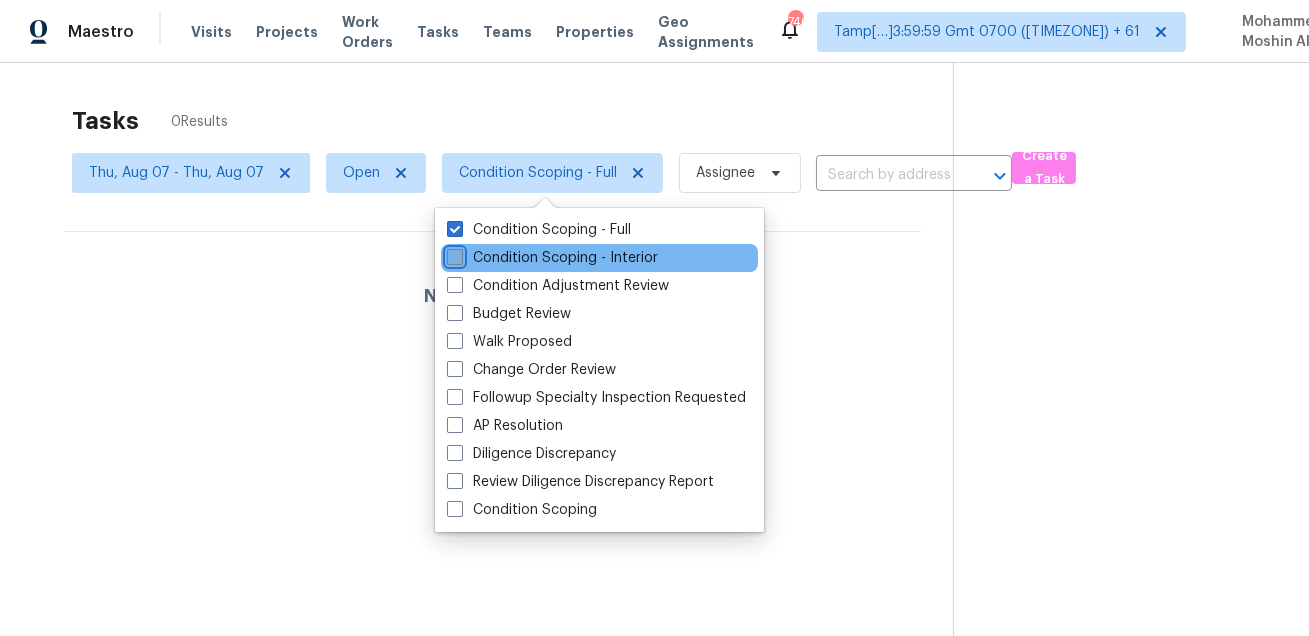 click on "Condition Scoping - Interior" at bounding box center (453, 254) 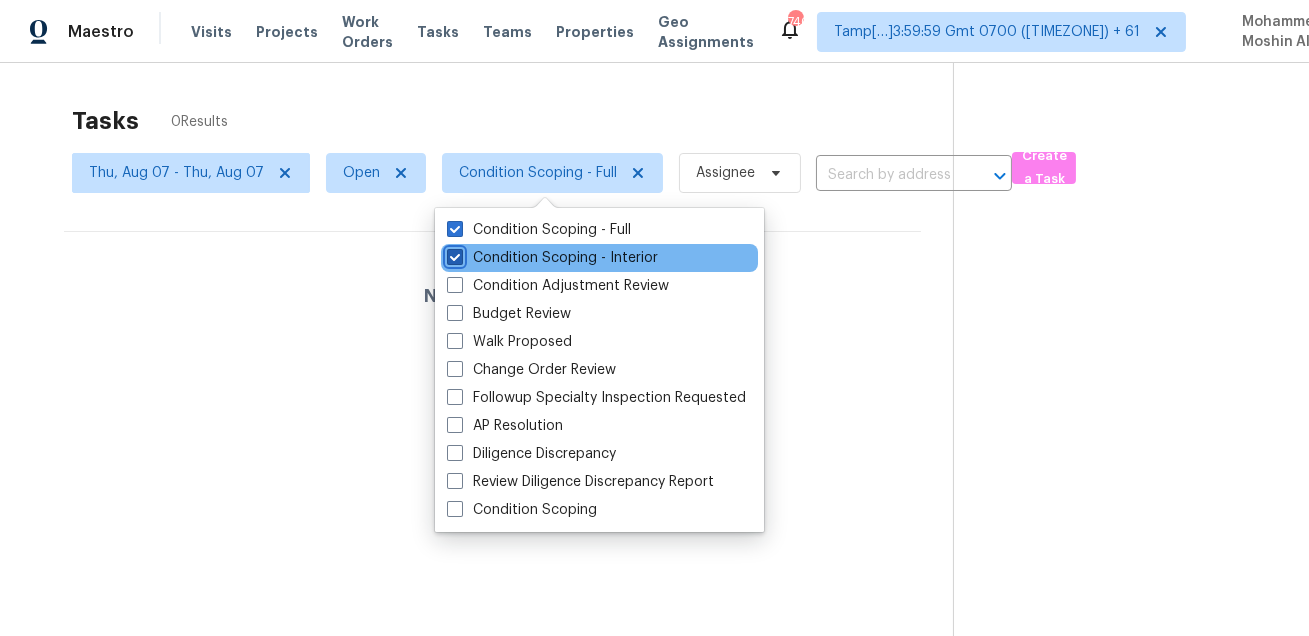 checkbox on "true" 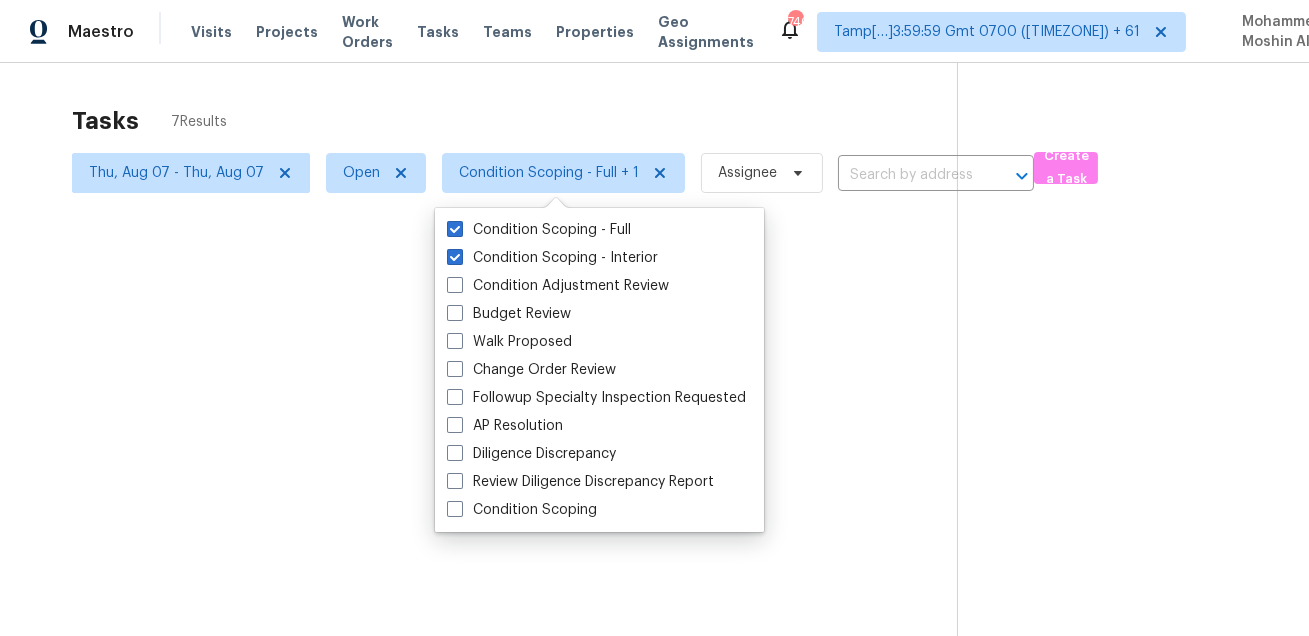 click at bounding box center [654, 318] 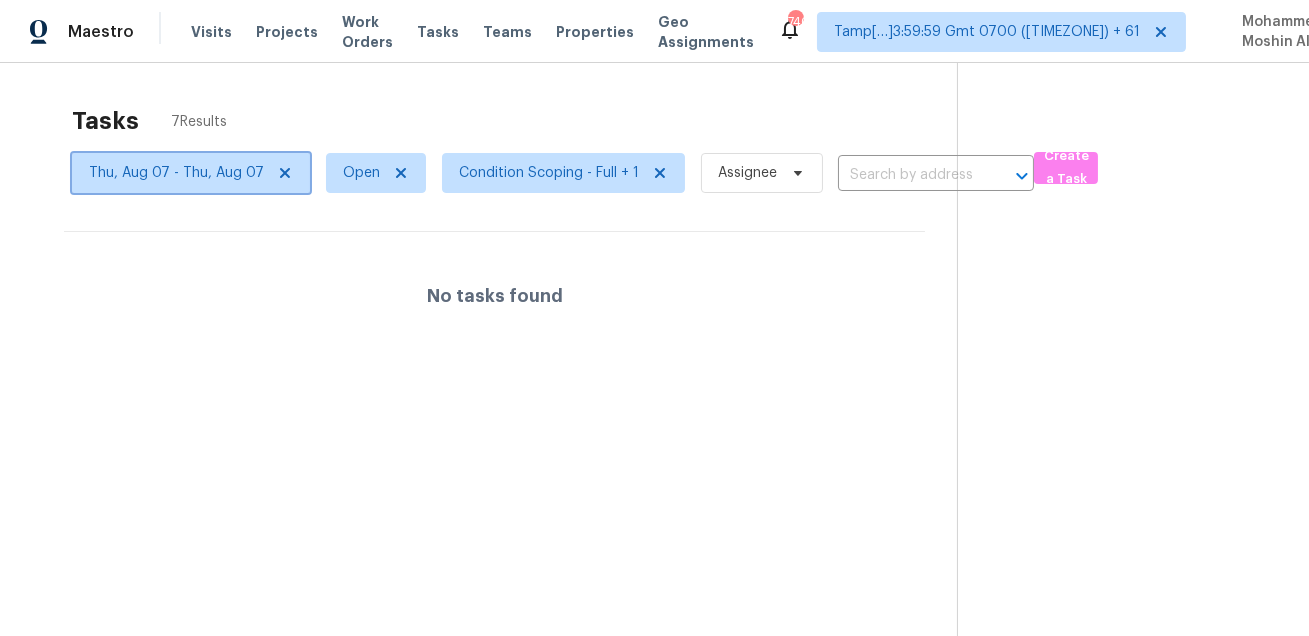 click 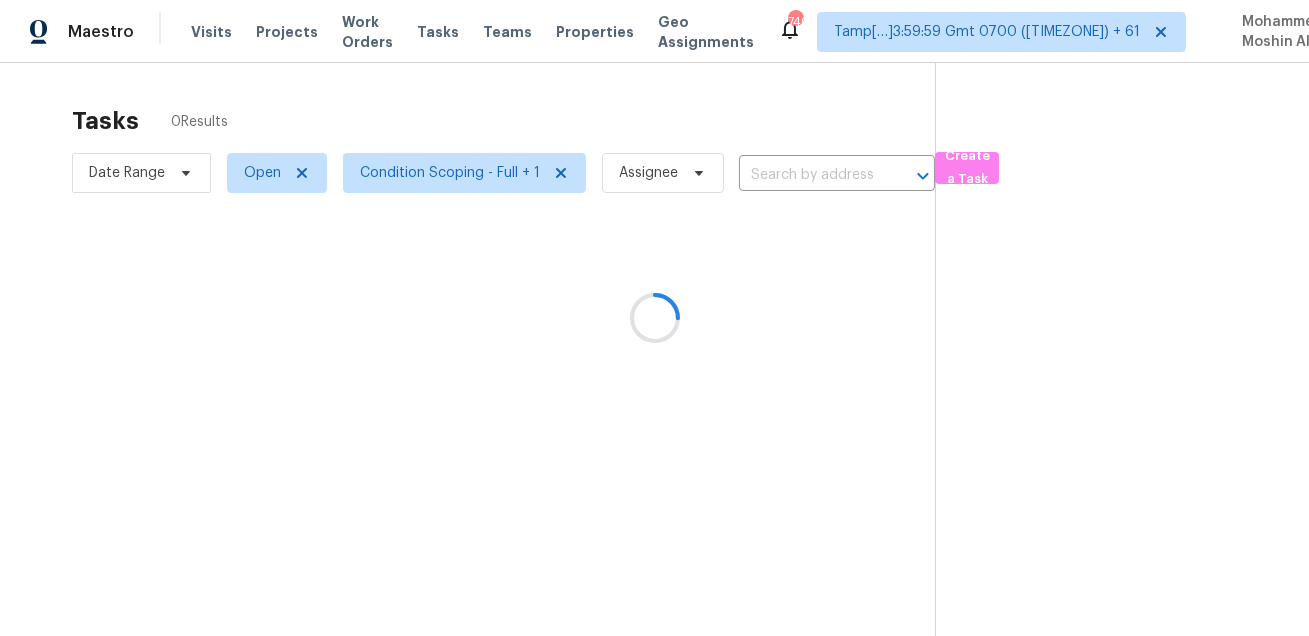 click at bounding box center (654, 318) 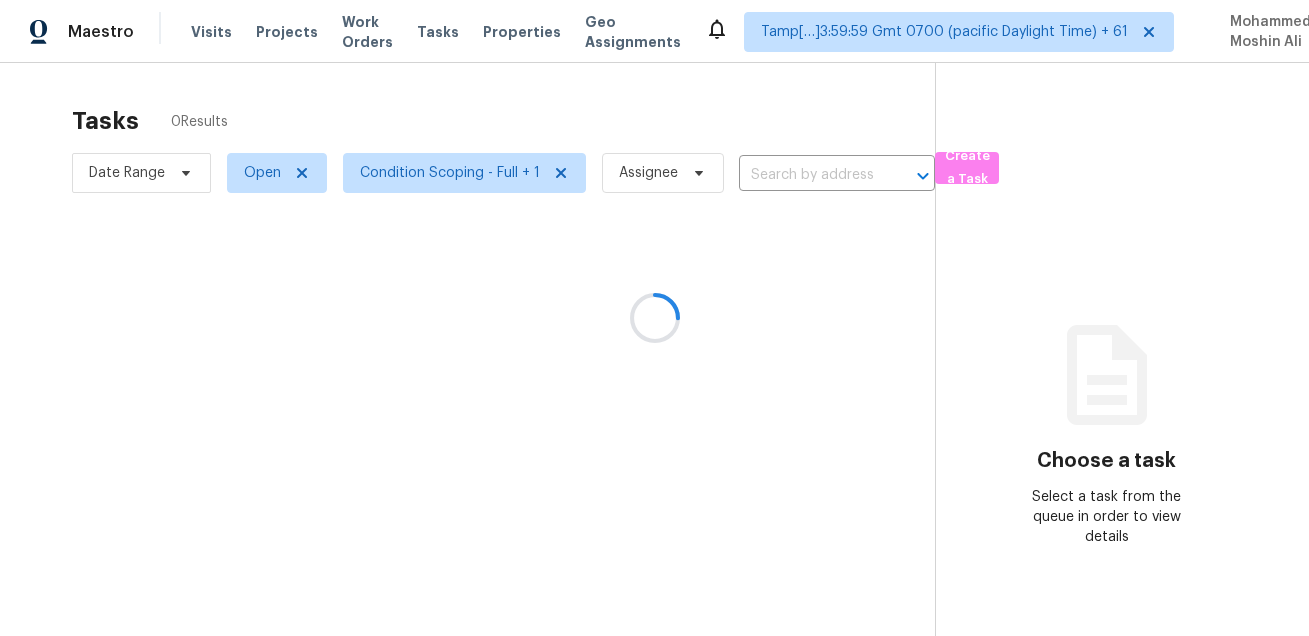 scroll, scrollTop: 0, scrollLeft: 0, axis: both 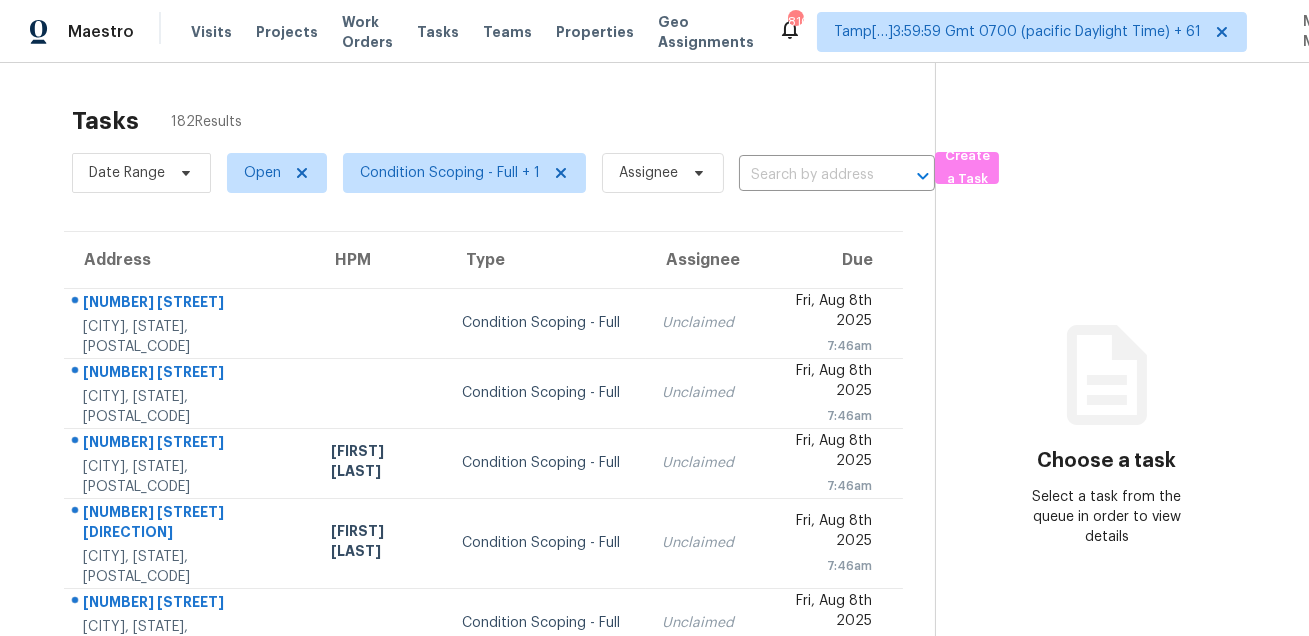 click on "Tasks 182  Results Date Range Open Condition Scoping - Full + 1 Assignee ​ Create a Task Address HPM Type Assignee Due [NUMBER] [STREET]   [CITY], [STATE], [POSTAL_CODE] Condition Scoping - Full Unclaimed Fri, Aug 8th 2025 7:46am [NUMBER] [STREET]   [CITY], [STATE], [POSTAL_CODE] Condition Scoping - Full Unclaimed Fri, Aug 8th 2025 7:46am [NUMBER] [STREET] NW   [CITY], [STATE], [POSTAL_CODE] [FIRST] [LAST] Condition Scoping - Full Unclaimed Fri, Aug 8th 2025 7:46am [NUMBER] [STREET] SW   [CITY], [STATE], [POSTAL_CODE] [FIRST] [LAST] Condition Scoping - Full Unclaimed Fri, Aug 8th 2025 7:46am [NUMBER] [STREET]   [CITY], [STATE], [POSTAL_CODE] Condition Scoping - Full Unclaimed Fri, Aug 8th 2025 7:46am [NUMBER] [STREET] NW   [CITY], [STATE], [POSTAL_CODE] [FIRST] [LAST] Condition Scoping - Full Unclaimed Fri, Aug 8th 2025 9:00am [NUMBER] [STREET]   [CITY], [STATE], [POSTAL_CODE] [FIRST] [LAST] Condition Scoping - Full Unclaimed Fri, Aug 8th 2025 9:00am [NUMBER] [STREET]   [CITY], [STATE], [POSTAL_CODE] [FIRST] [LAST] Condition Scoping - Full Unclaimed Fri, Aug 8th 2025 9:00am [NUMBER] [STREET]   Unclaimed" at bounding box center [654, 572] 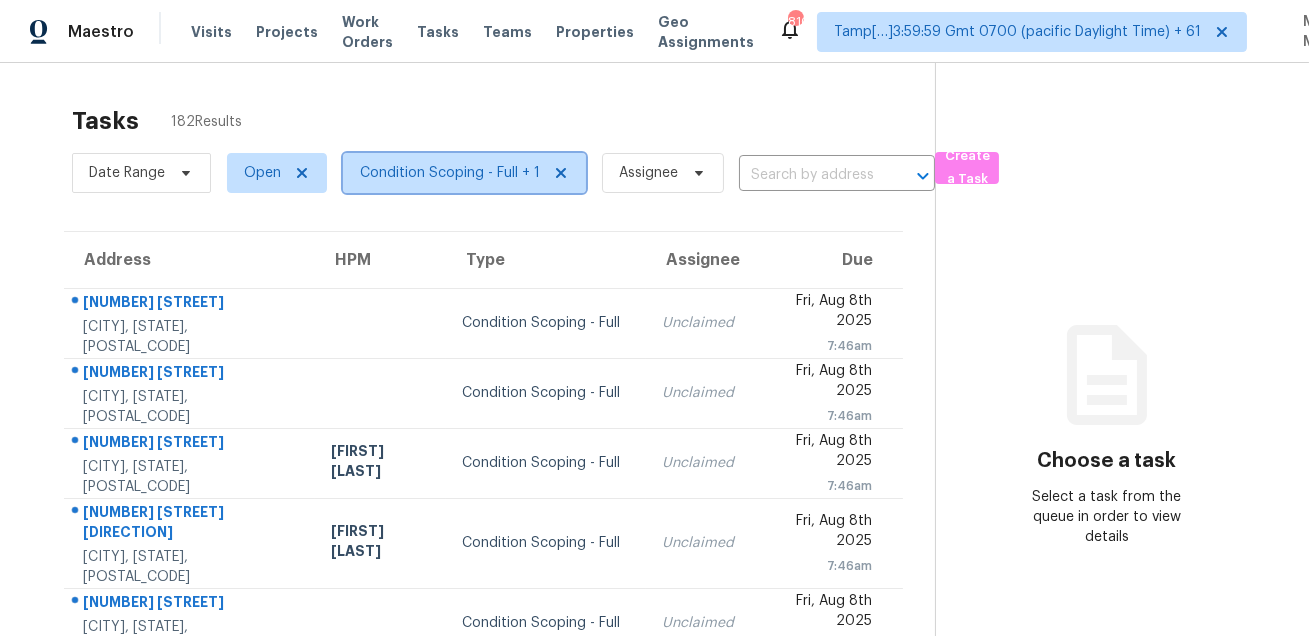 click on "Condition Scoping - Full + 1" at bounding box center [450, 173] 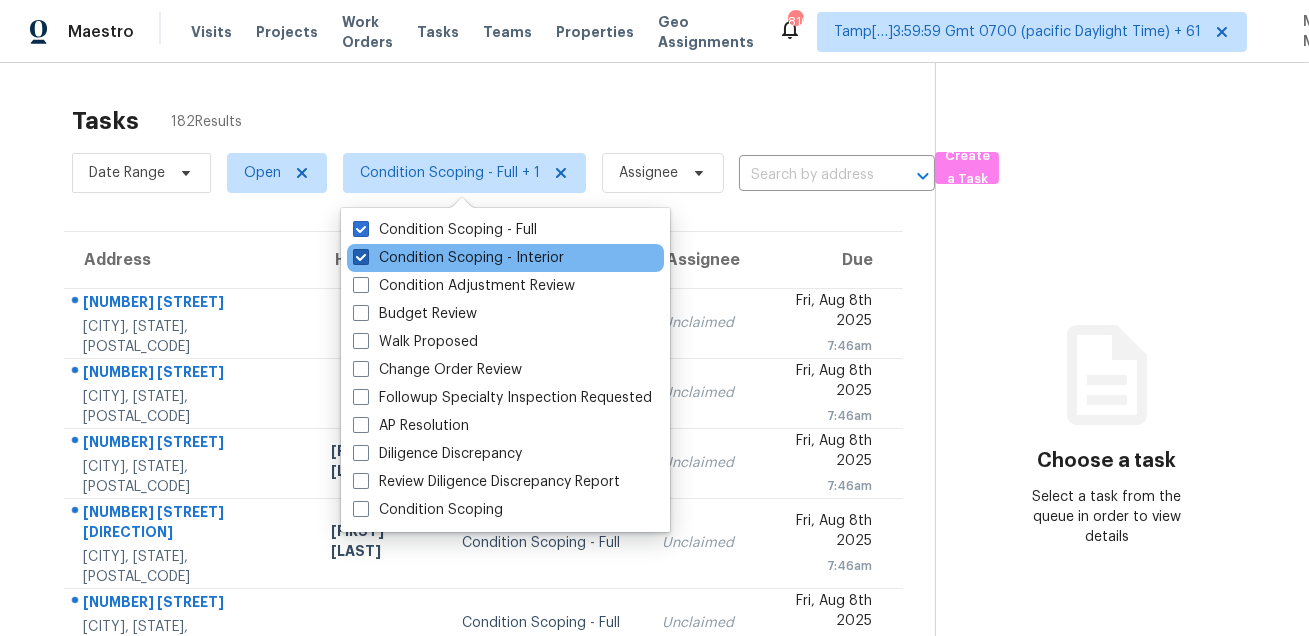 click on "Condition Scoping - Interior" at bounding box center (458, 258) 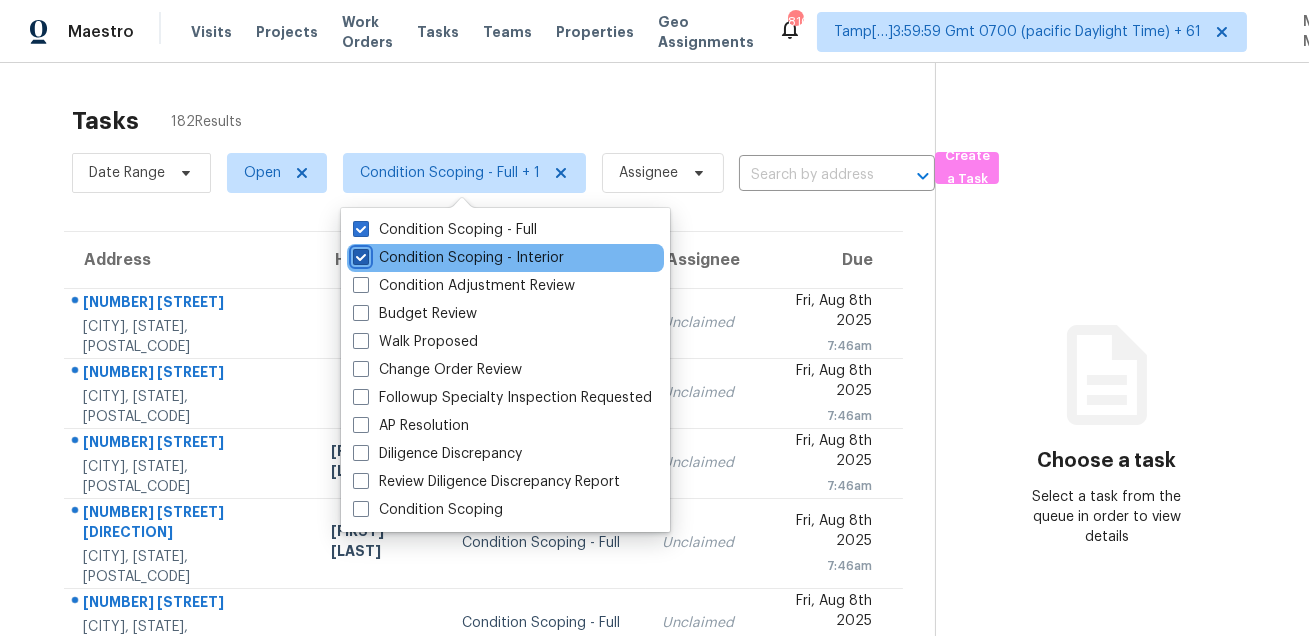 click on "Condition Scoping - Interior" at bounding box center [359, 254] 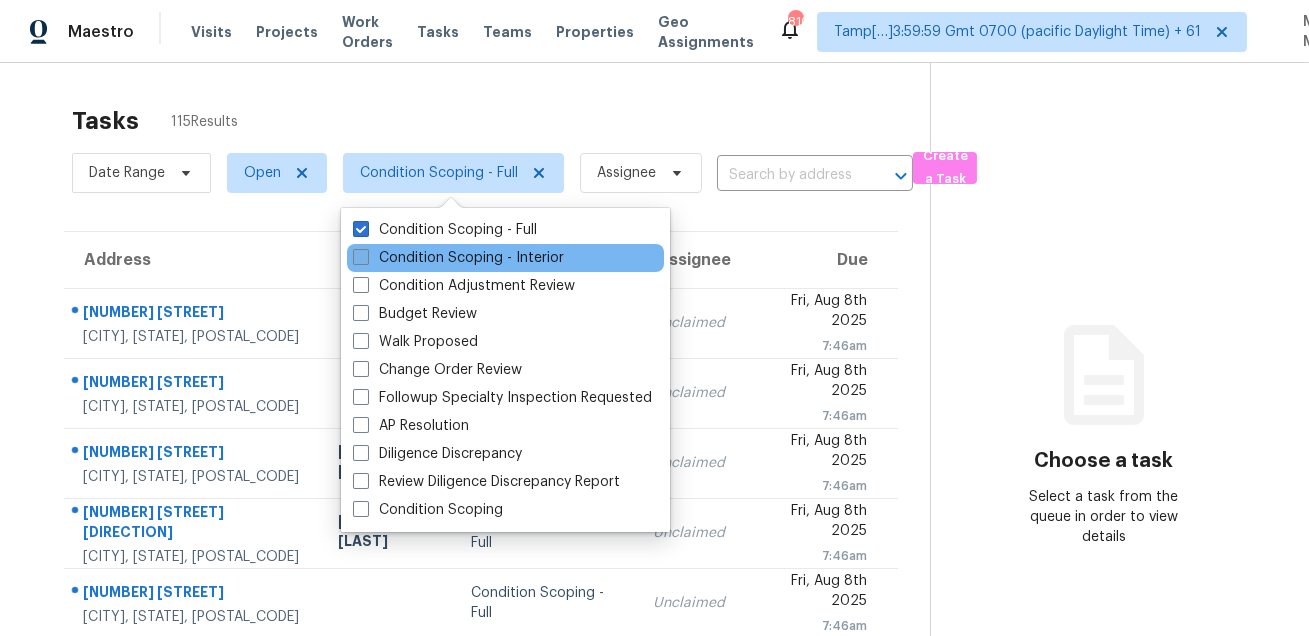 click on "Condition Scoping - Interior" at bounding box center (458, 258) 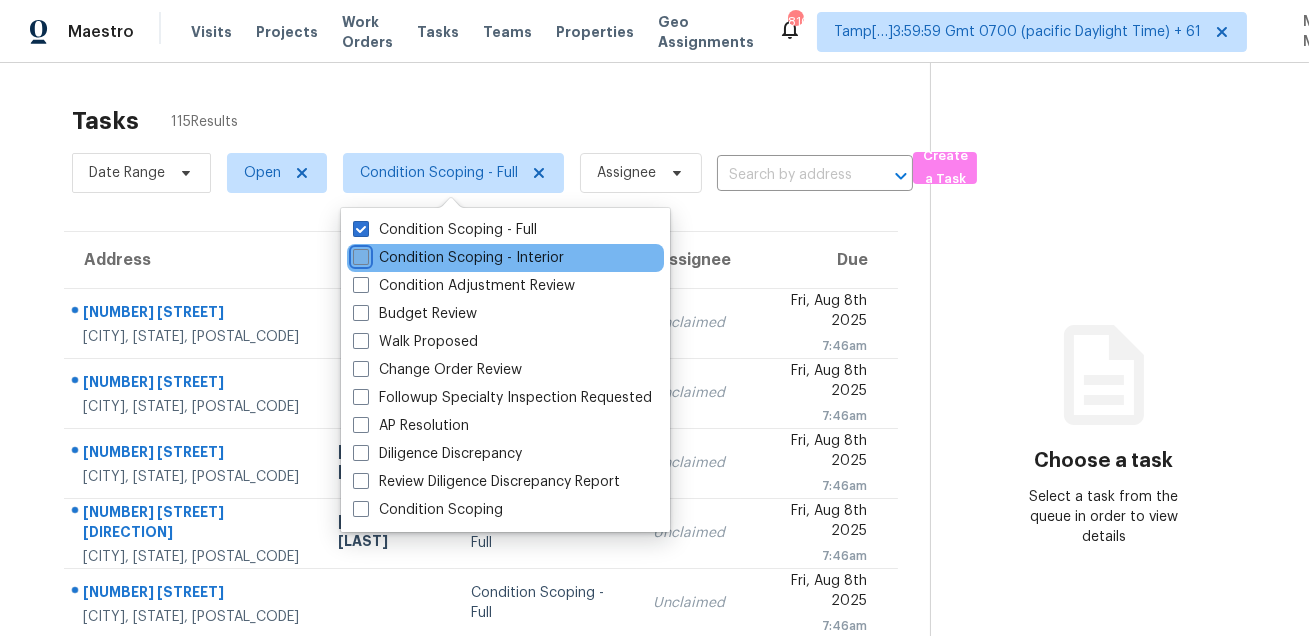 click on "Condition Scoping - Interior" at bounding box center (359, 254) 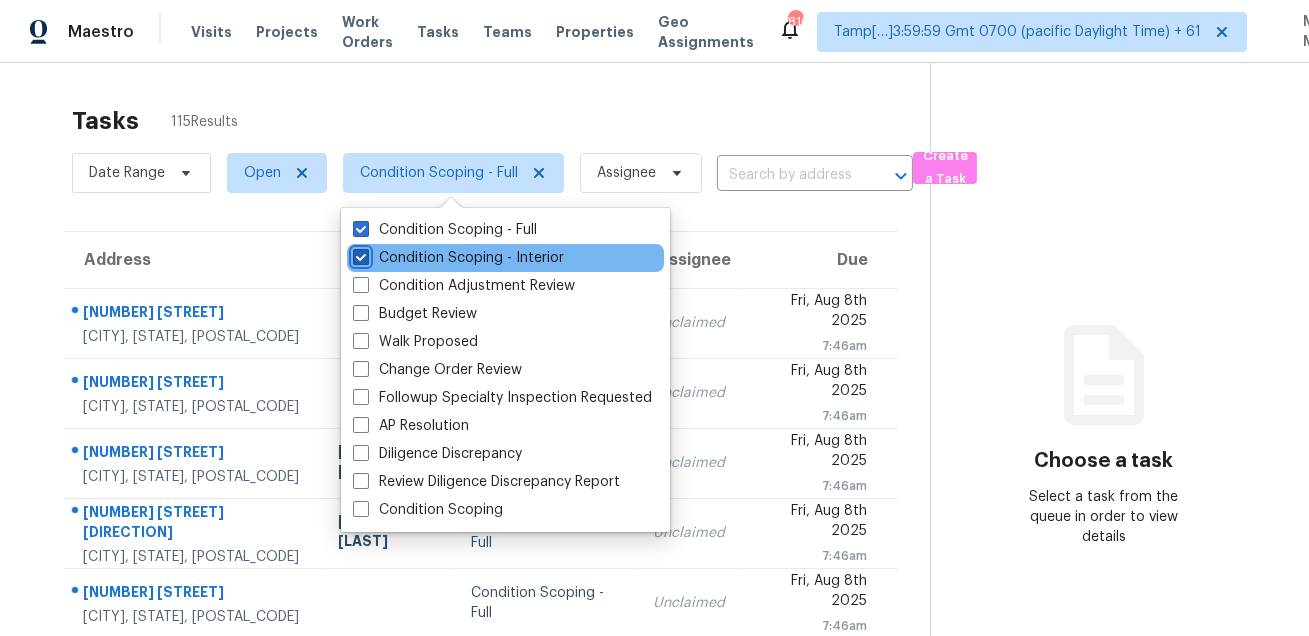 checkbox on "true" 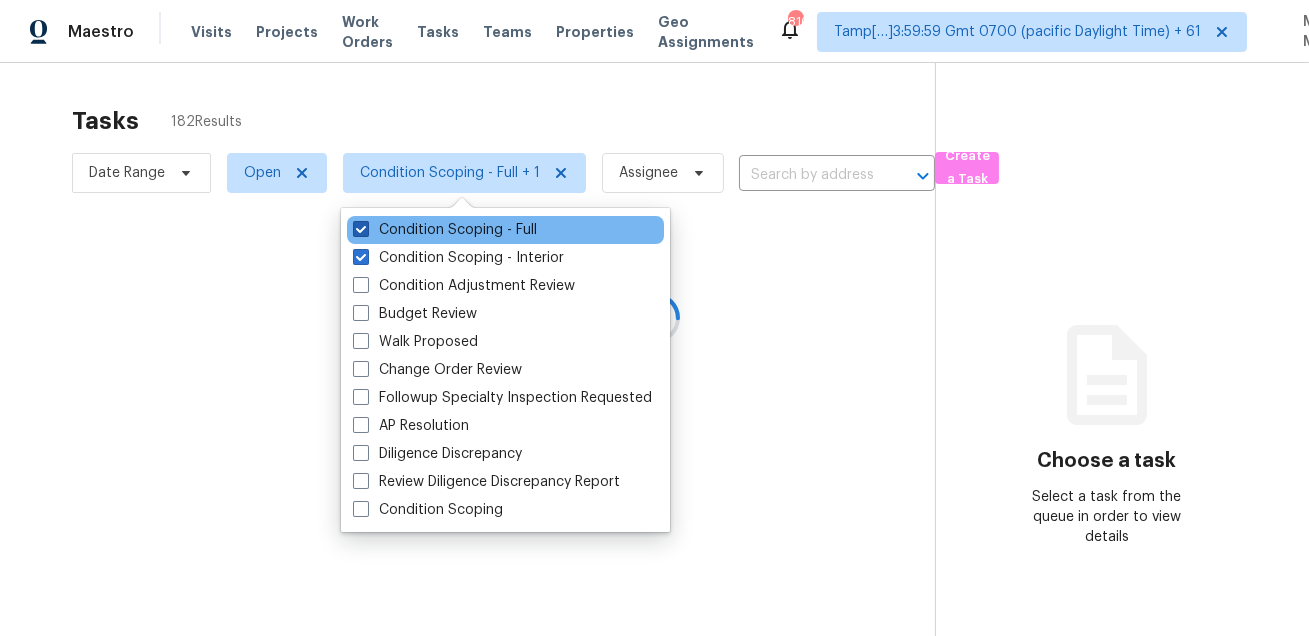 click on "Condition Scoping - Full" at bounding box center [445, 230] 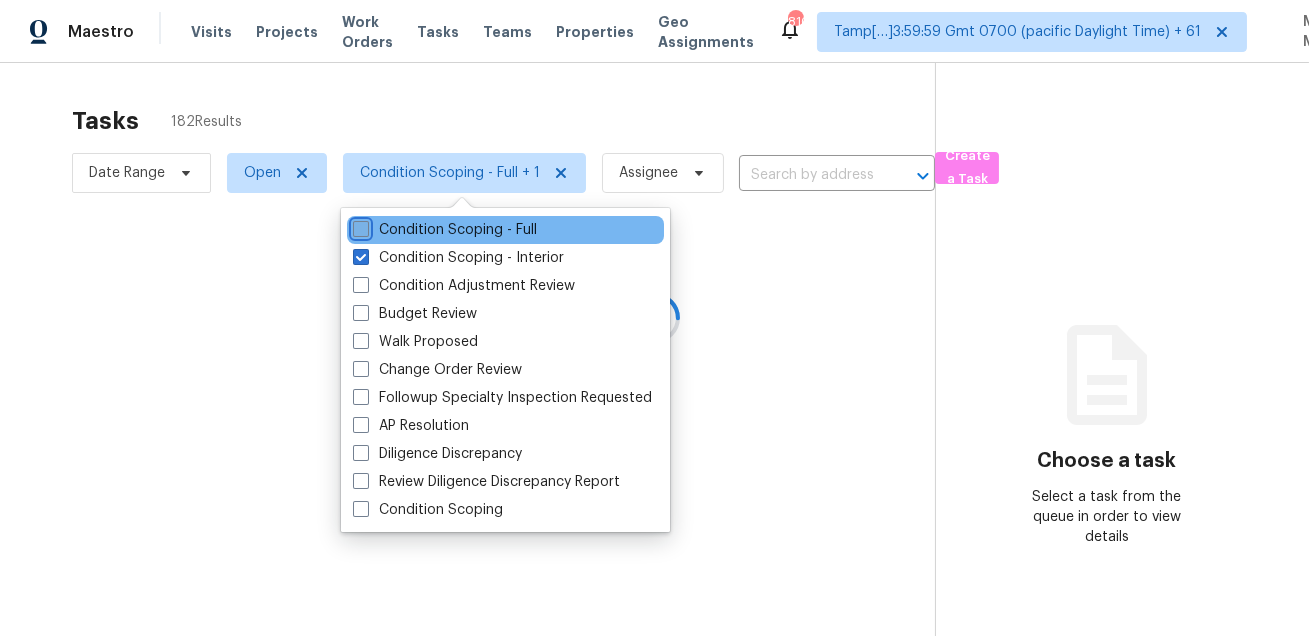 checkbox on "false" 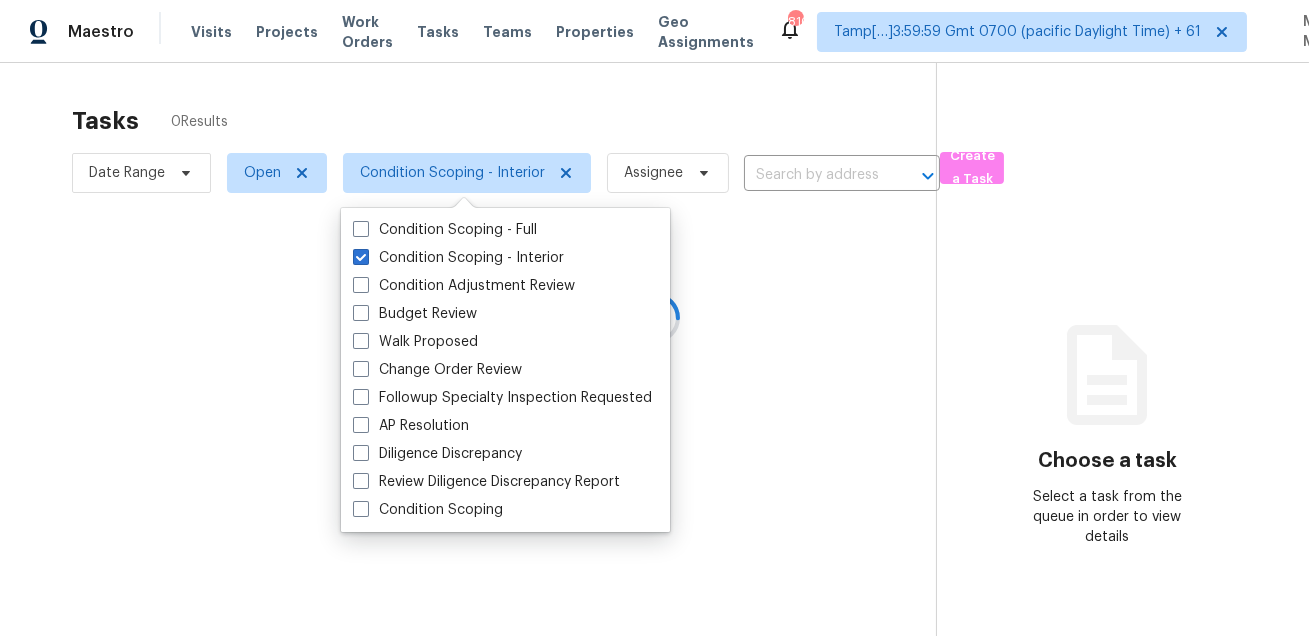 click at bounding box center [654, 318] 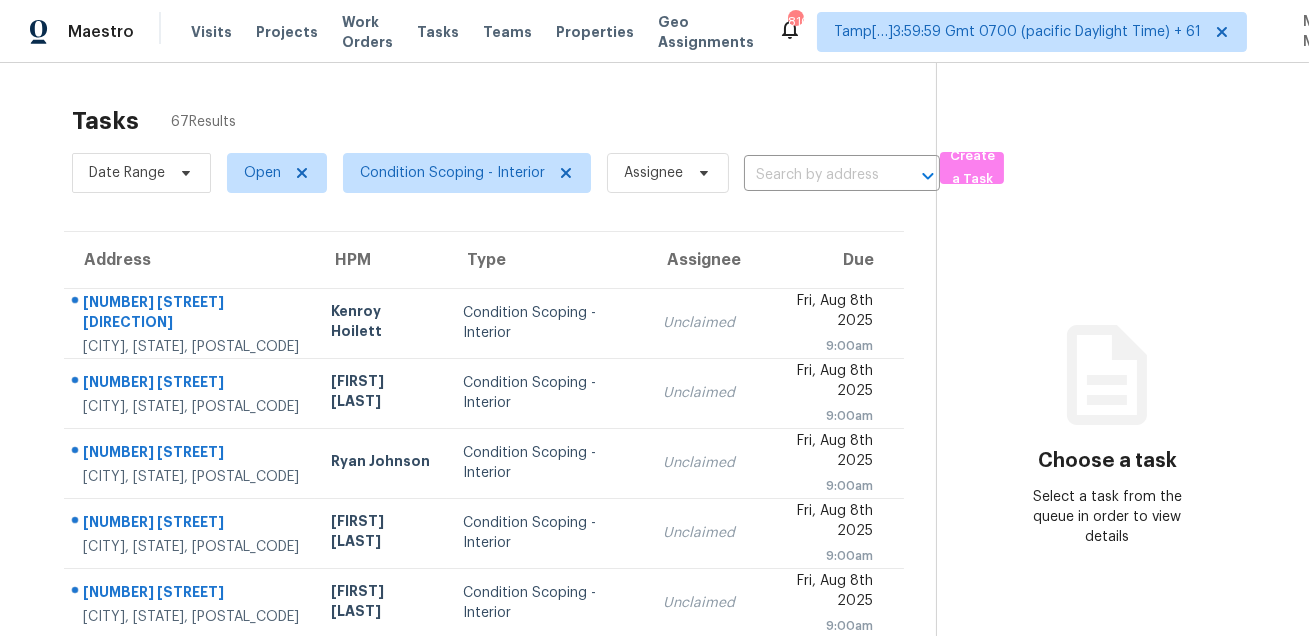 click on "Tasks 67  Results Date Range Open Condition Scoping - Interior Assignee ​ Create a Task Address HPM Type Assignee Due [NUMBER] [STREET] NW   [CITY], [STATE], [POSTAL_CODE] [FIRST] [LAST] Condition Scoping - Interior Unclaimed Fri, Aug 8th 2025 9:00am [NUMBER] [STREET]   [CITY], [STATE], [POSTAL_CODE] [FIRST] [LAST] Condition Scoping - Interior Unclaimed Fri, Aug 8th 2025 9:00am [NUMBER] [STREET]   [CITY], [STATE], [POSTAL_CODE] [FIRST] [LAST] Condition Scoping - Interior Unclaimed Fri, Aug 8th 2025 9:00am [NUMBER] [STREET]   [CITY], [STATE], [POSTAL_CODE] [FIRST] [LAST] Condition Scoping - Interior Unclaimed Fri, Aug 8th 2025 9:00am [NUMBER] [STREET]   [CITY], [STATE], [POSTAL_CODE] [FIRST] [LAST] Condition Scoping - Interior Unclaimed Fri, Aug 8th 2025 9:00am [NUMBER] [STREET]   [CITY], [STATE], [POSTAL_CODE] [FIRST] [LAST] Condition Scoping - Interior Unclaimed 9:00am" at bounding box center (654, 552) 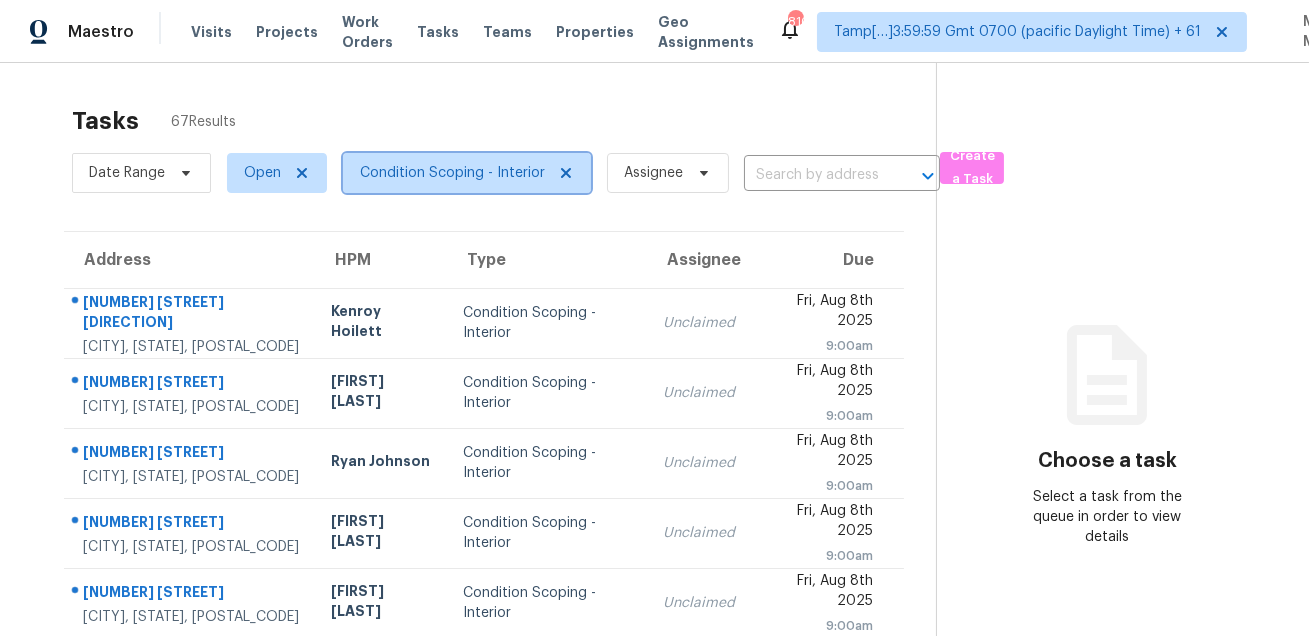 click on "Condition Scoping - Interior" at bounding box center (452, 173) 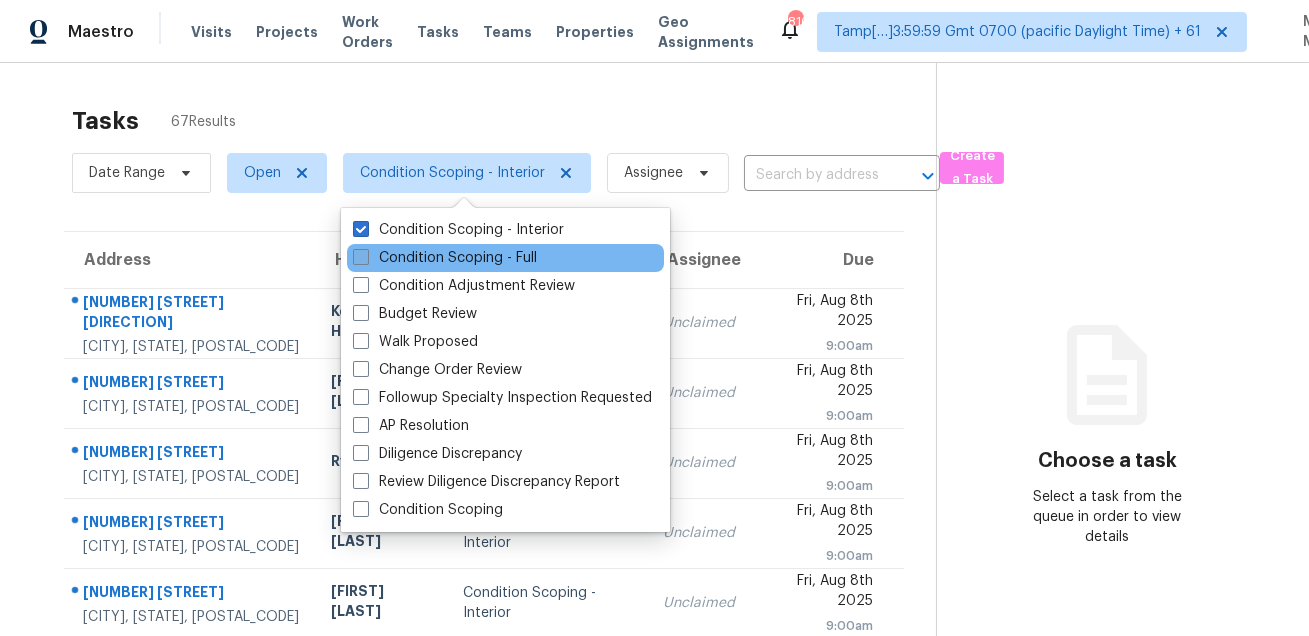 click on "Condition Scoping - Full" at bounding box center (445, 258) 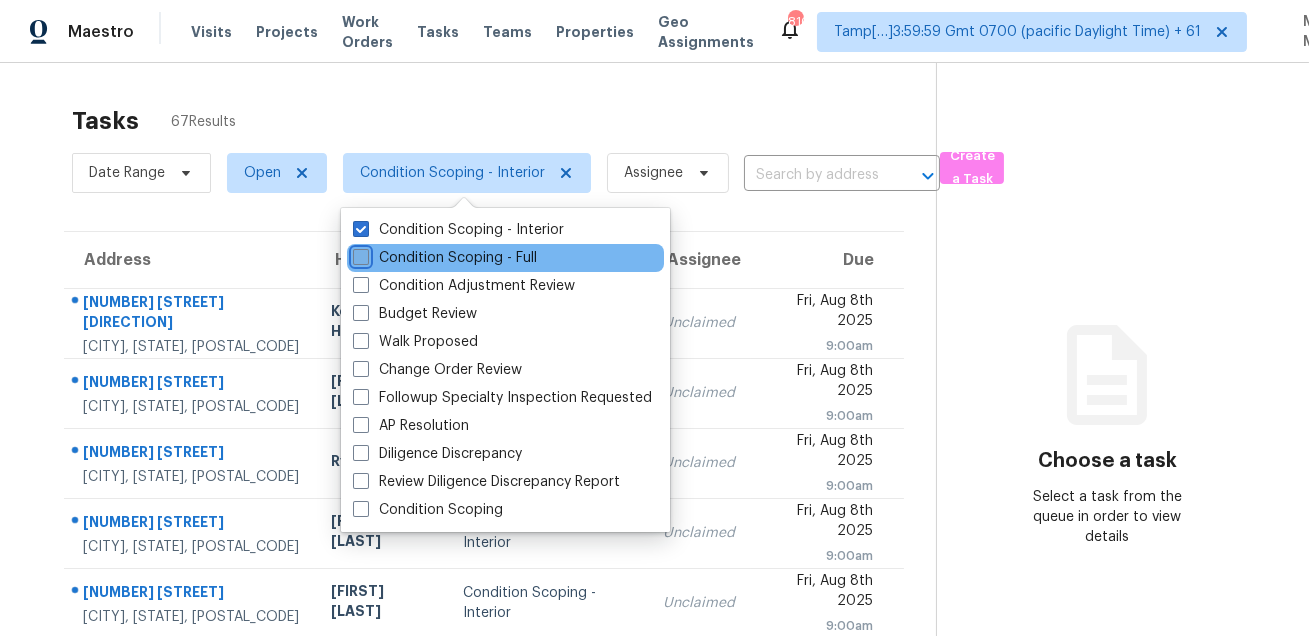 click on "Condition Scoping - Full" at bounding box center (359, 254) 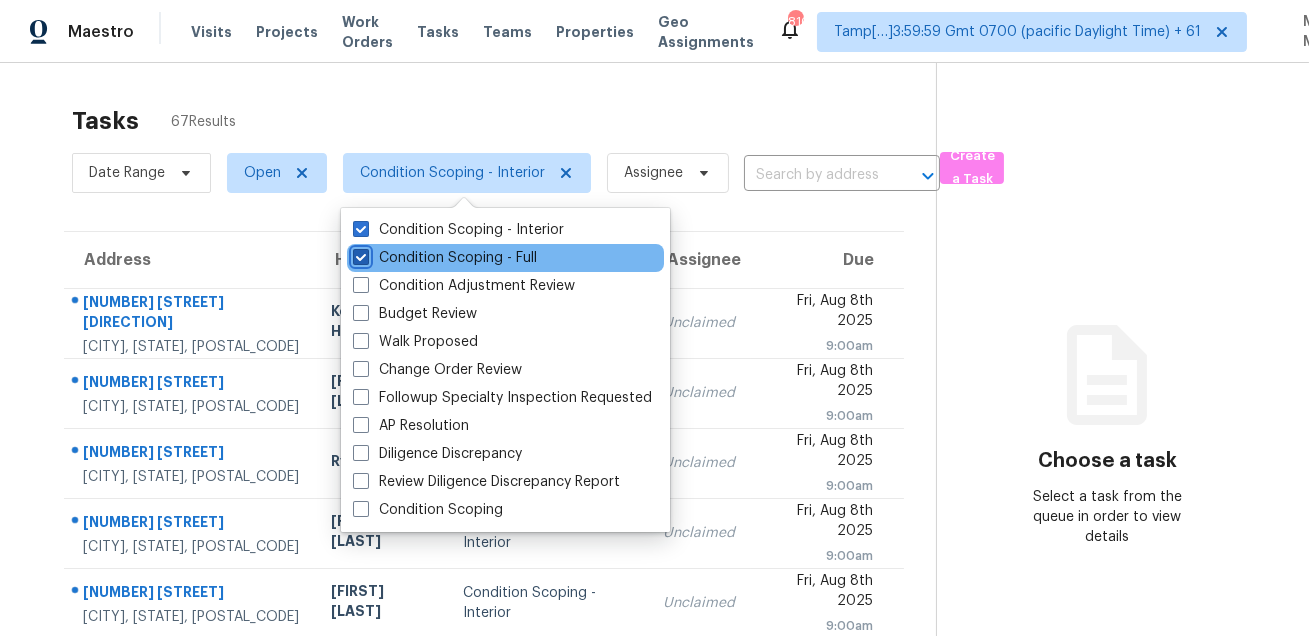 checkbox on "true" 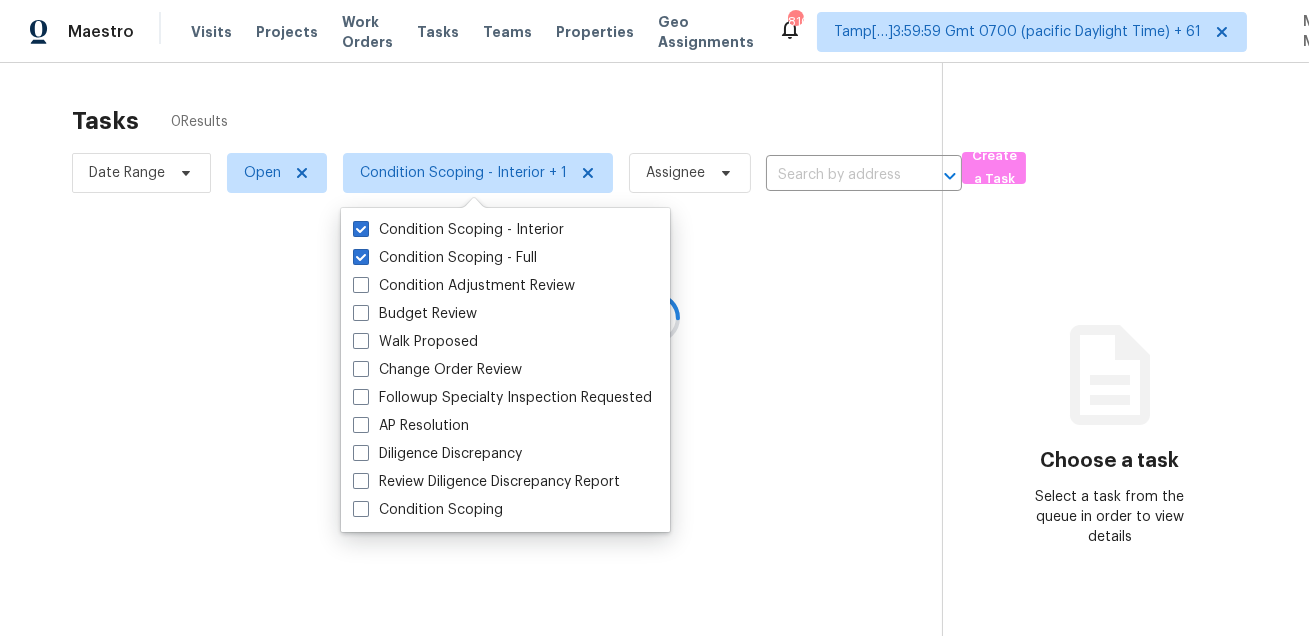 click at bounding box center [654, 318] 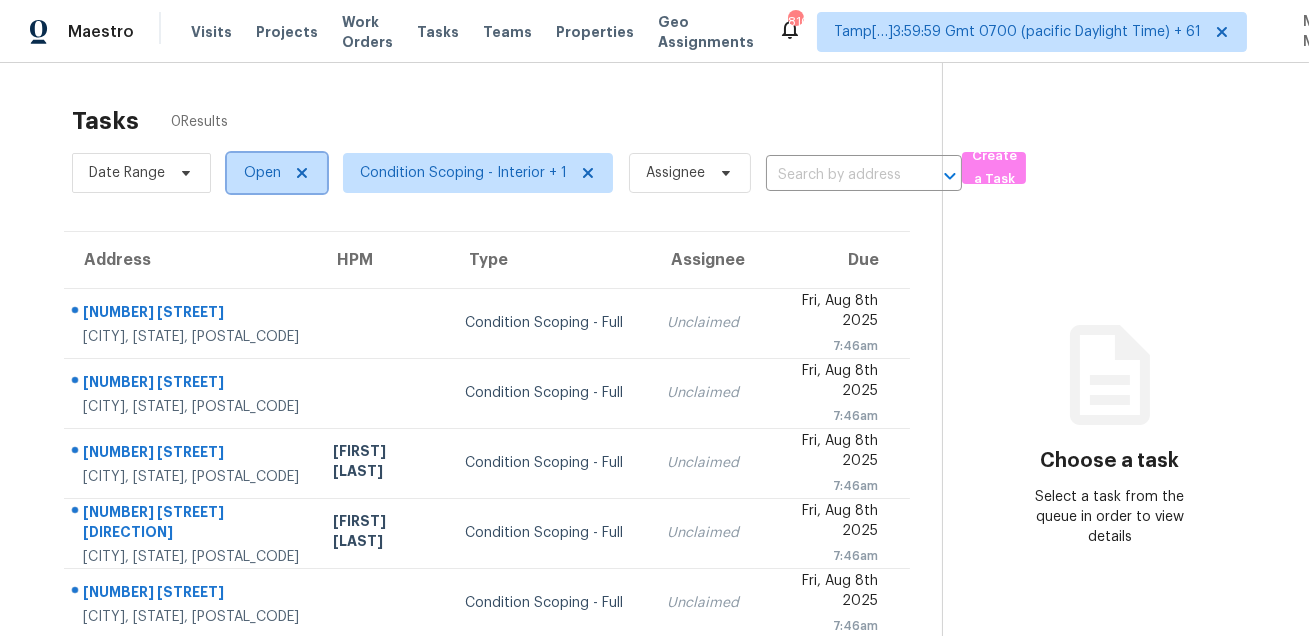 click on "Open" at bounding box center [262, 173] 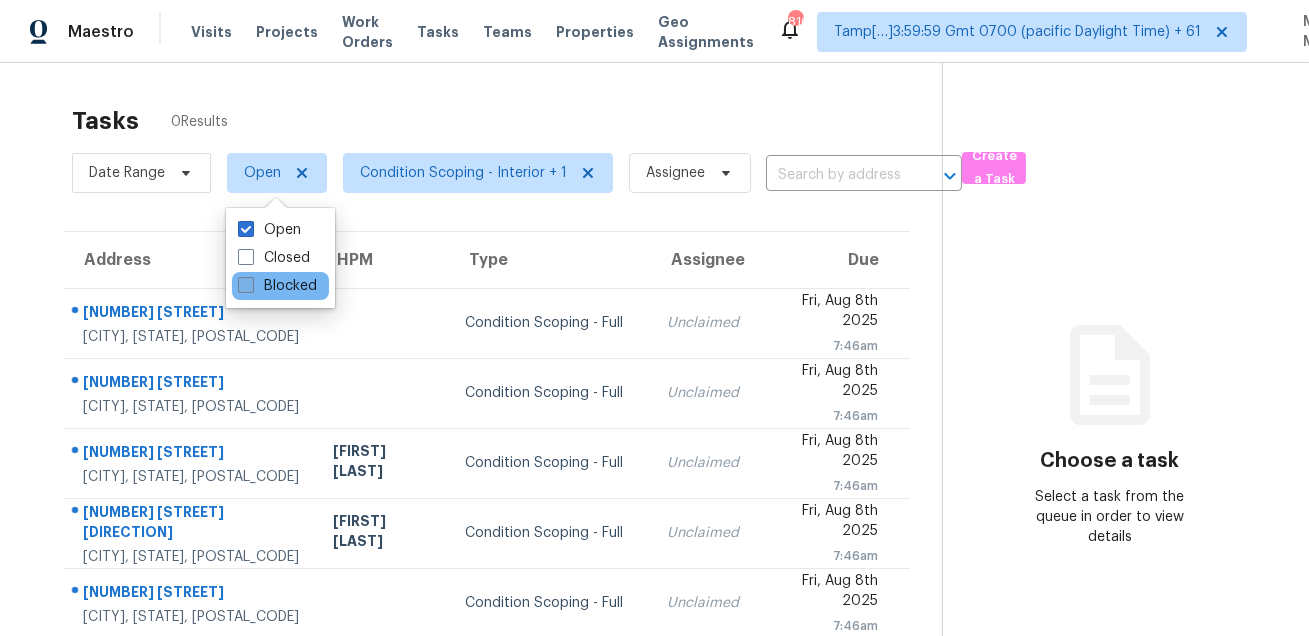 click on "Blocked" at bounding box center (277, 286) 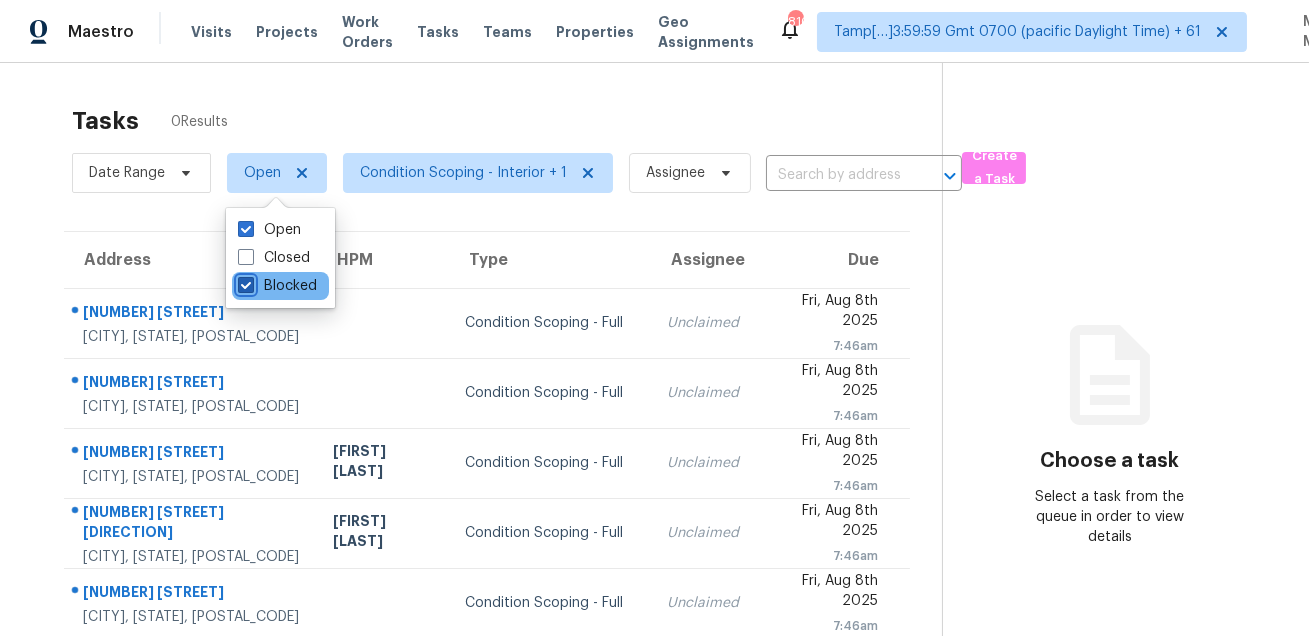 checkbox on "true" 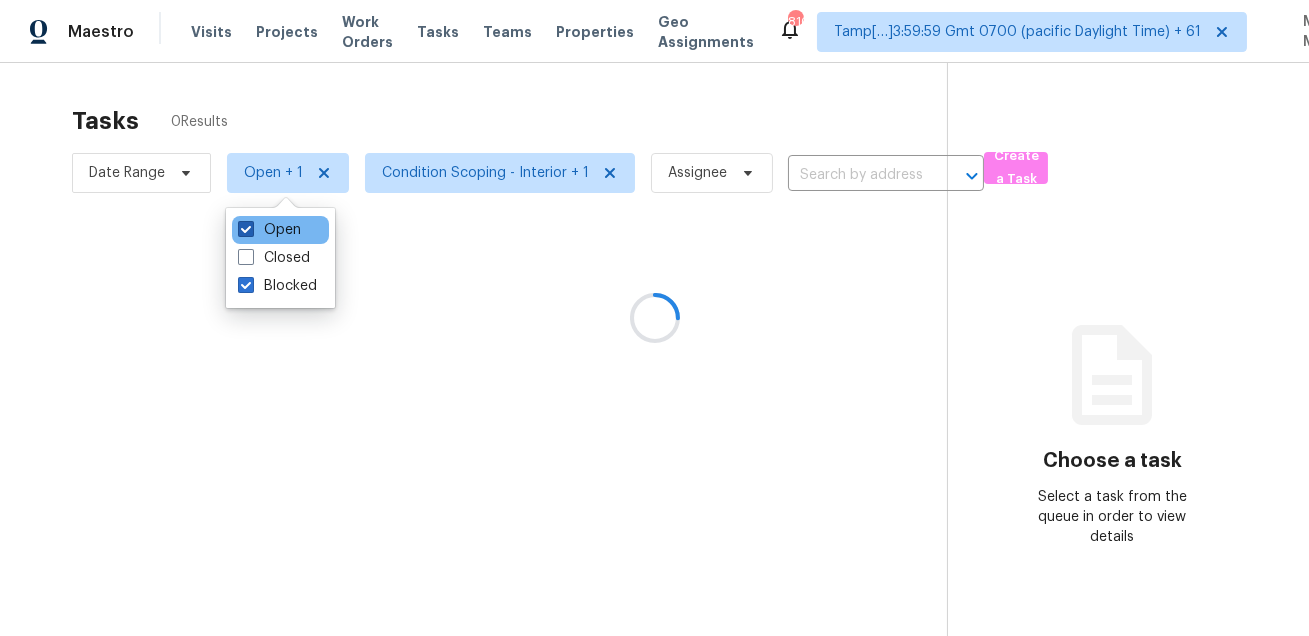 click on "Open" at bounding box center (269, 230) 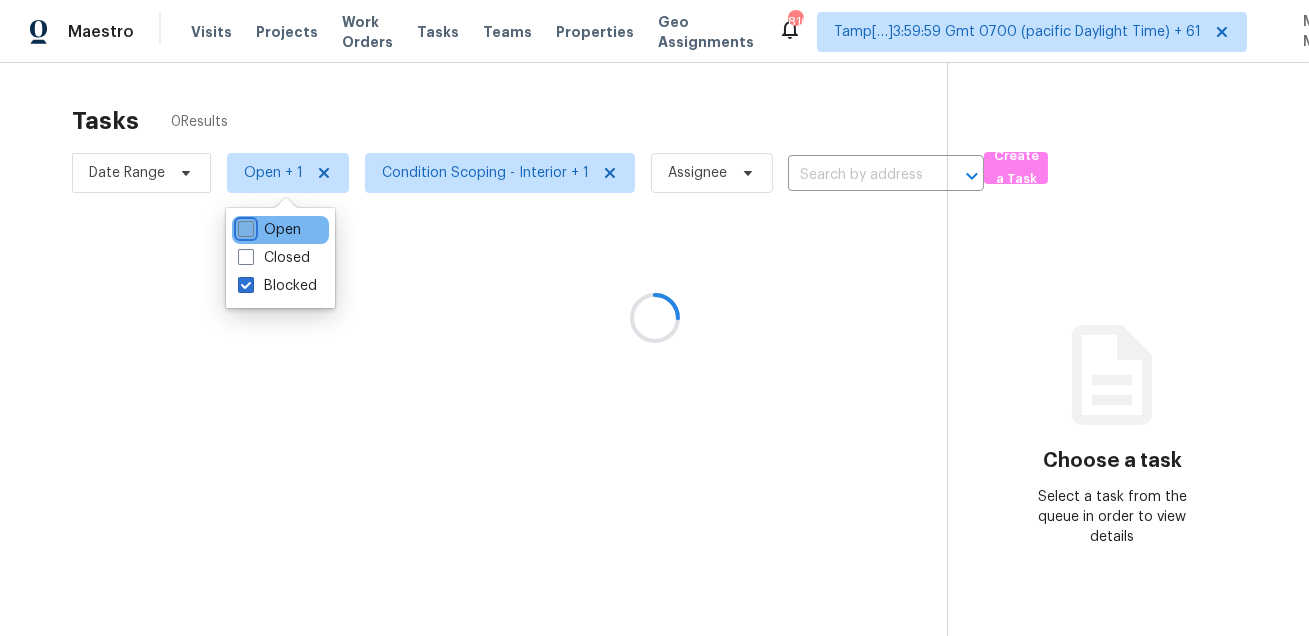 checkbox on "false" 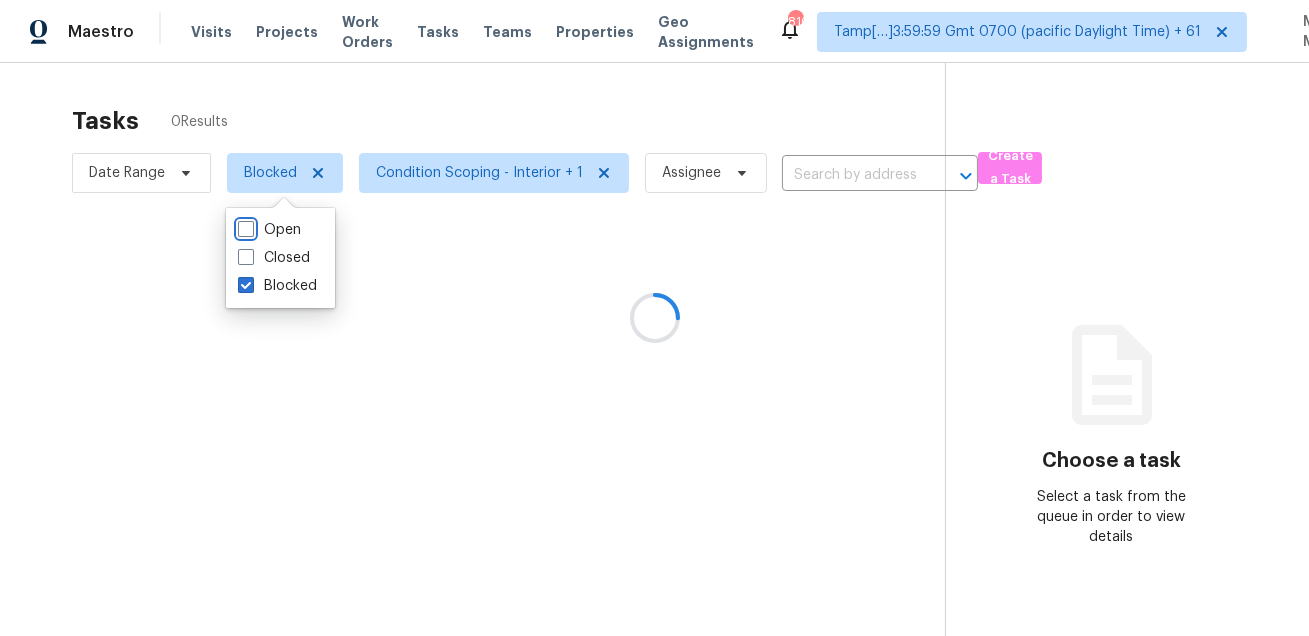 click at bounding box center (654, 318) 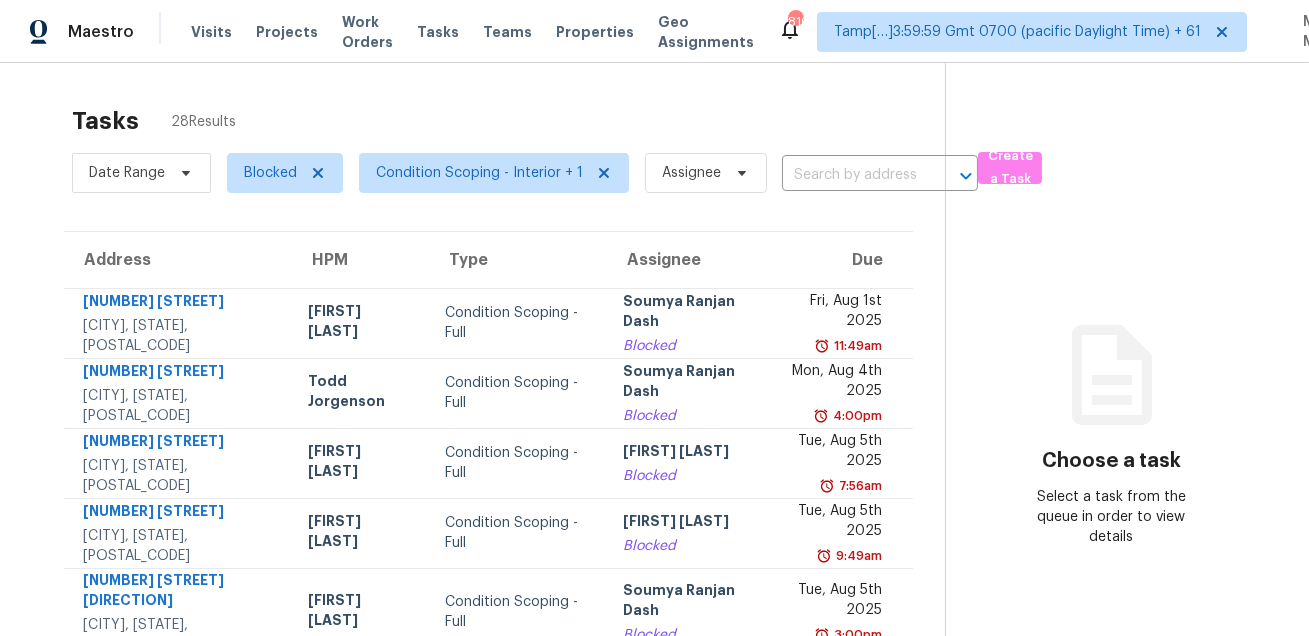 click on "Tasks 28  Results" at bounding box center [508, 121] 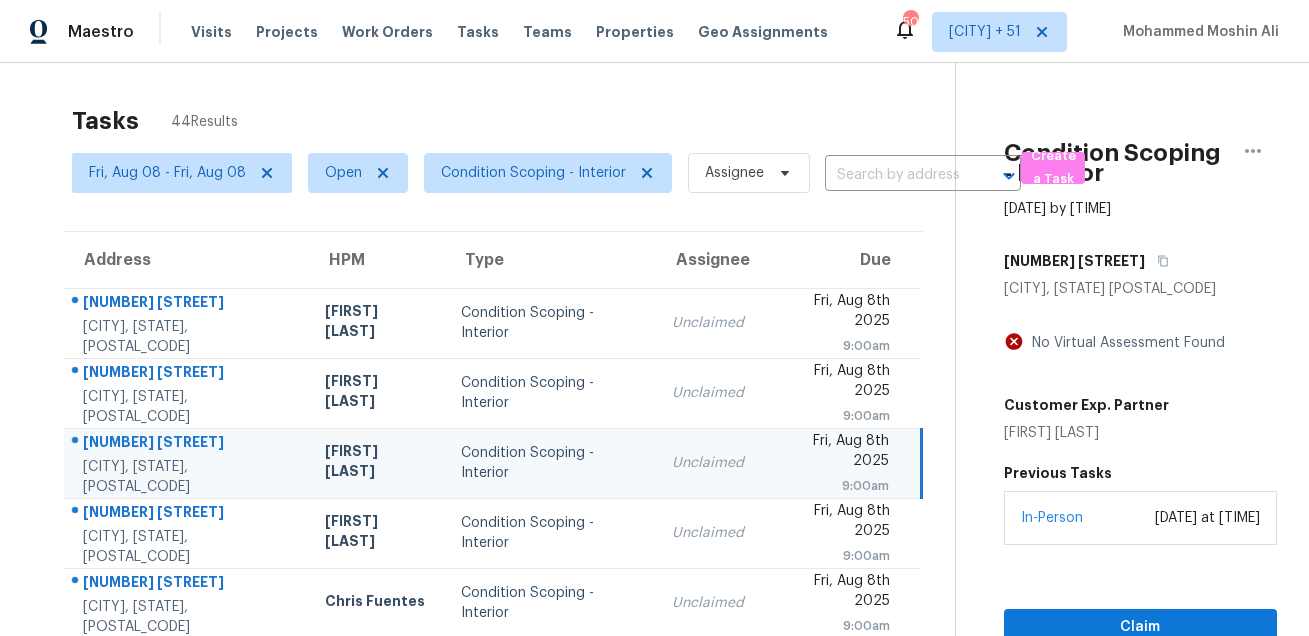 scroll, scrollTop: 0, scrollLeft: 0, axis: both 